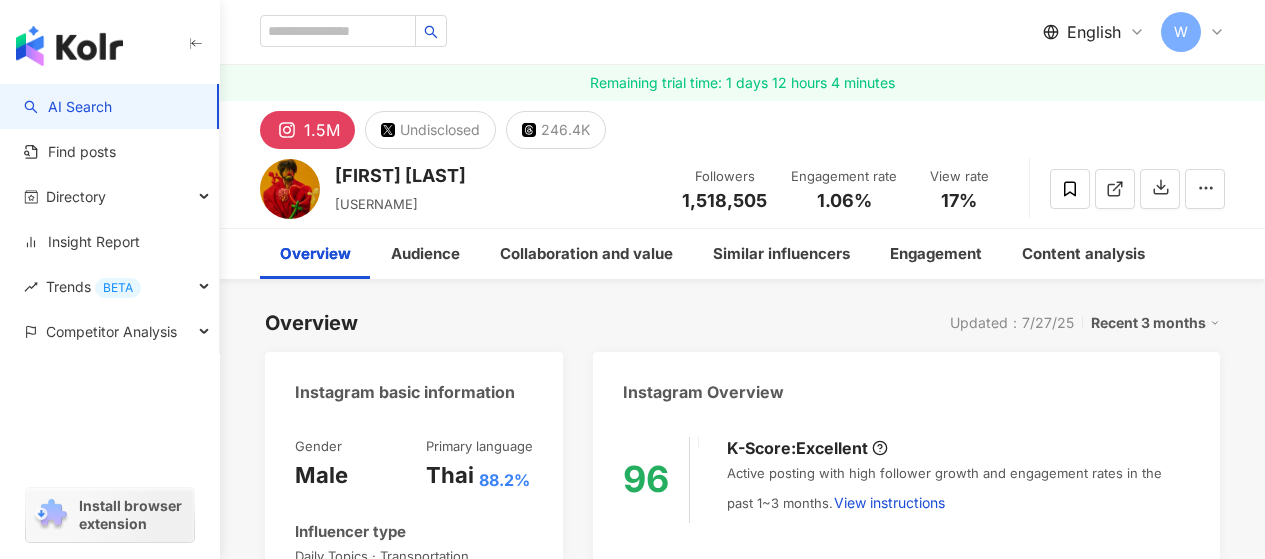 scroll, scrollTop: 0, scrollLeft: 0, axis: both 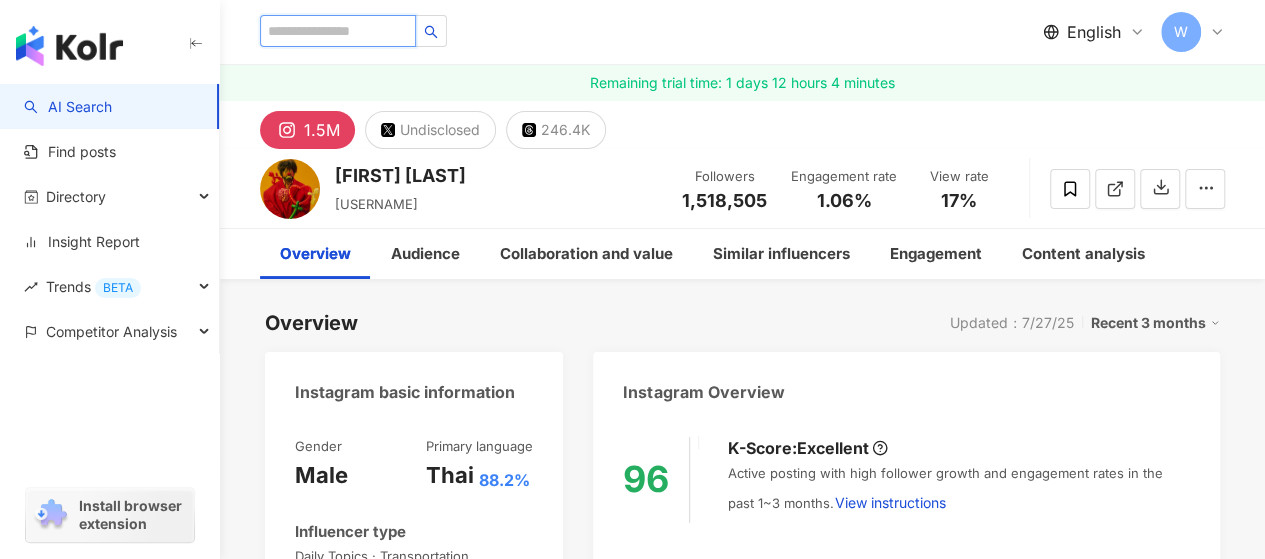 click at bounding box center [338, 31] 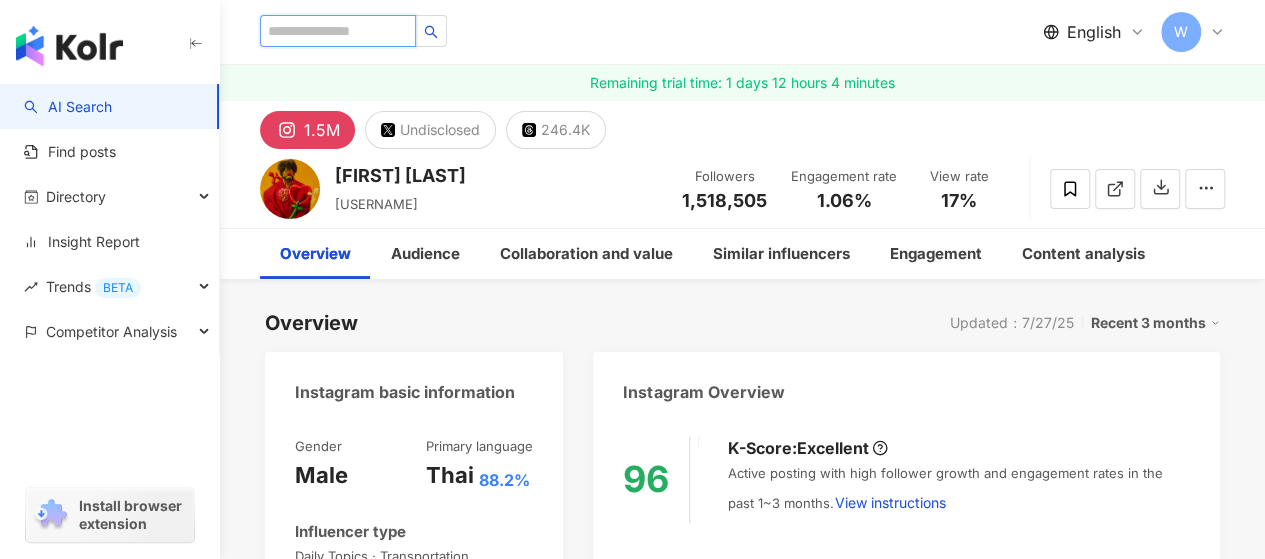 paste on "********" 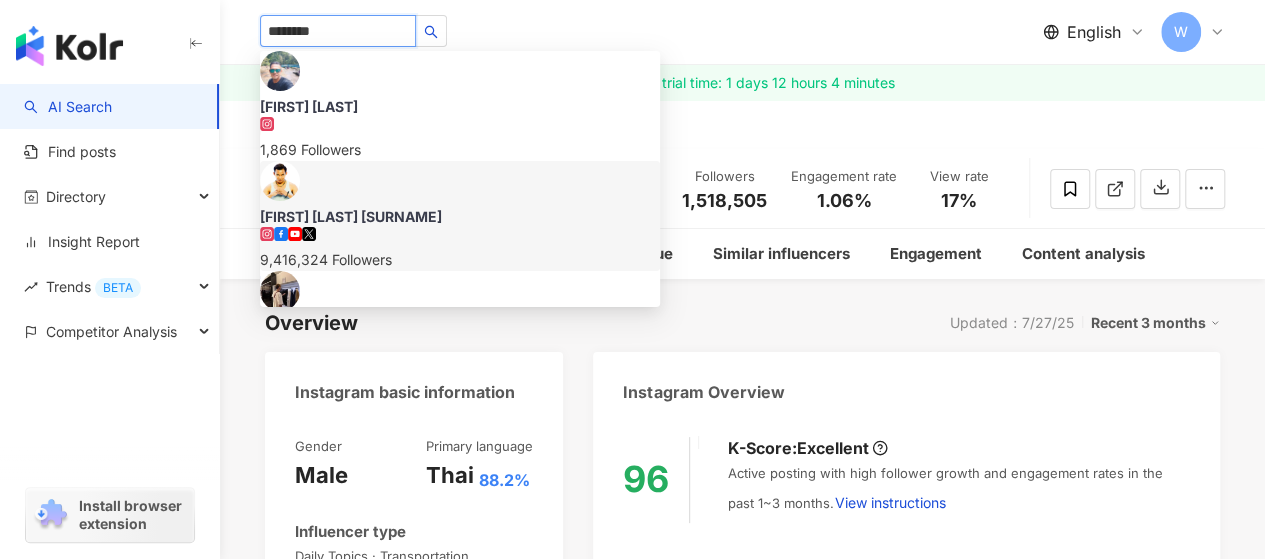 click on "[FIRST] [LAST] Official 9,416,324   Followers" at bounding box center [460, 239] 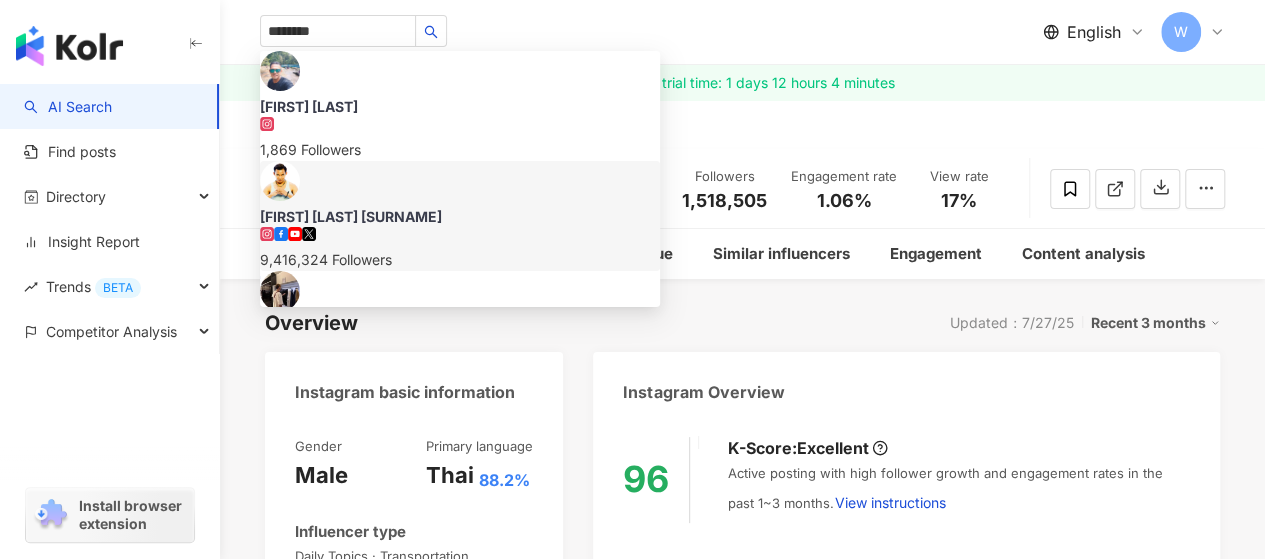 type 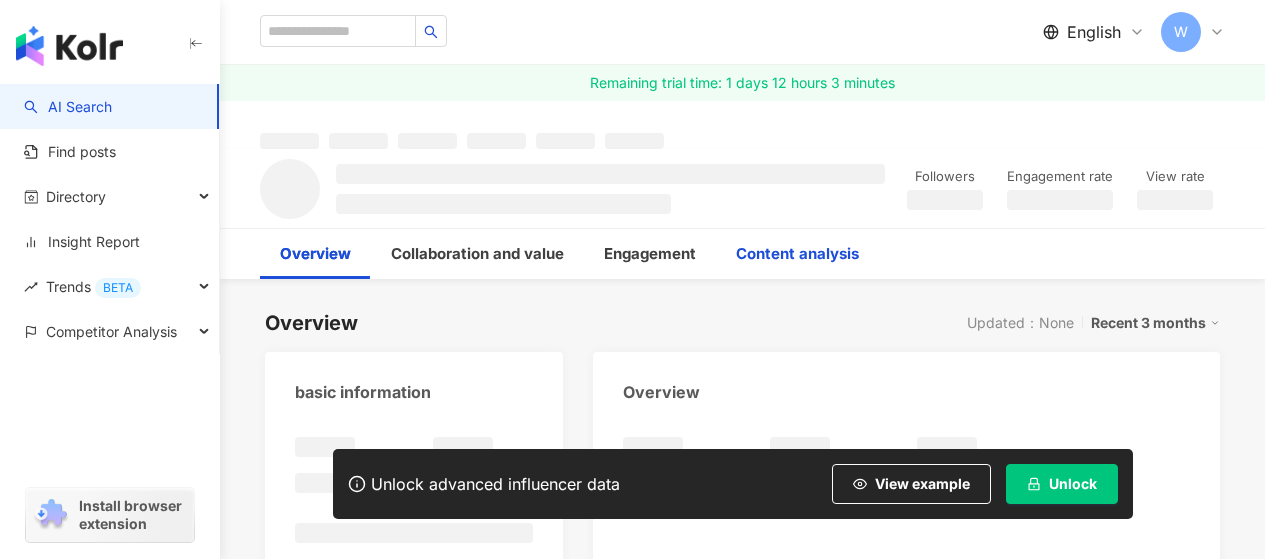 scroll, scrollTop: 0, scrollLeft: 0, axis: both 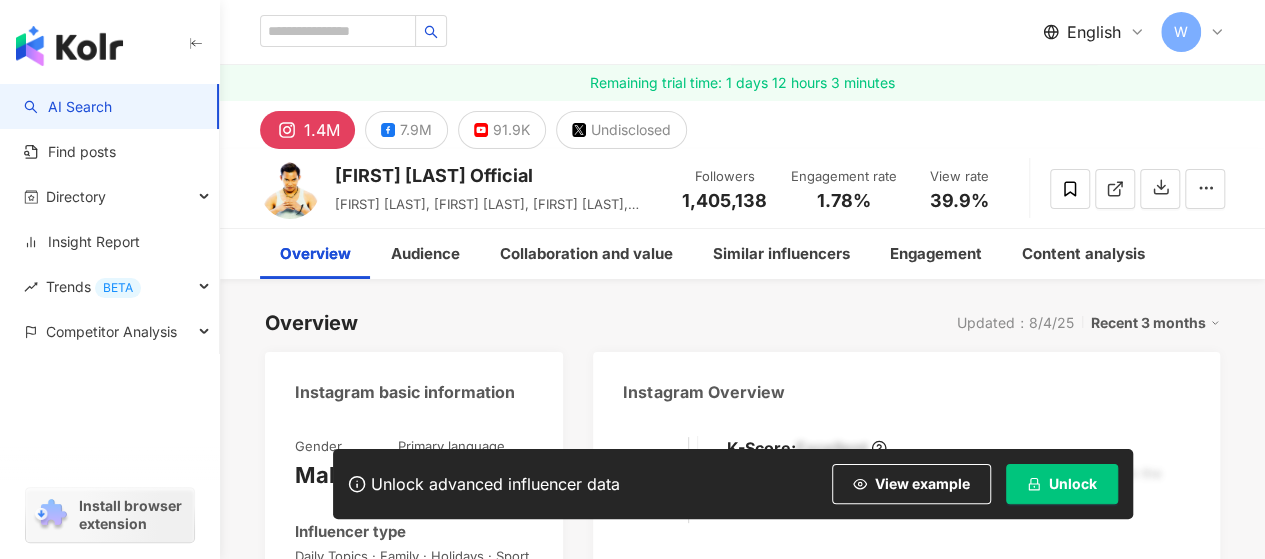 click on "Unlock" at bounding box center [1073, 484] 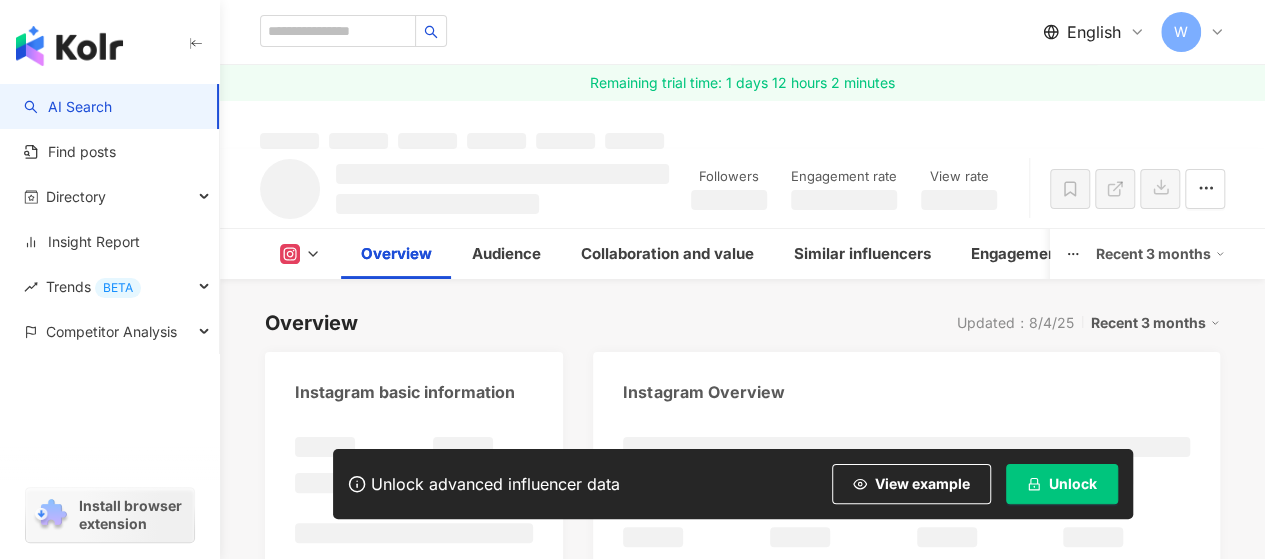 scroll, scrollTop: 0, scrollLeft: 0, axis: both 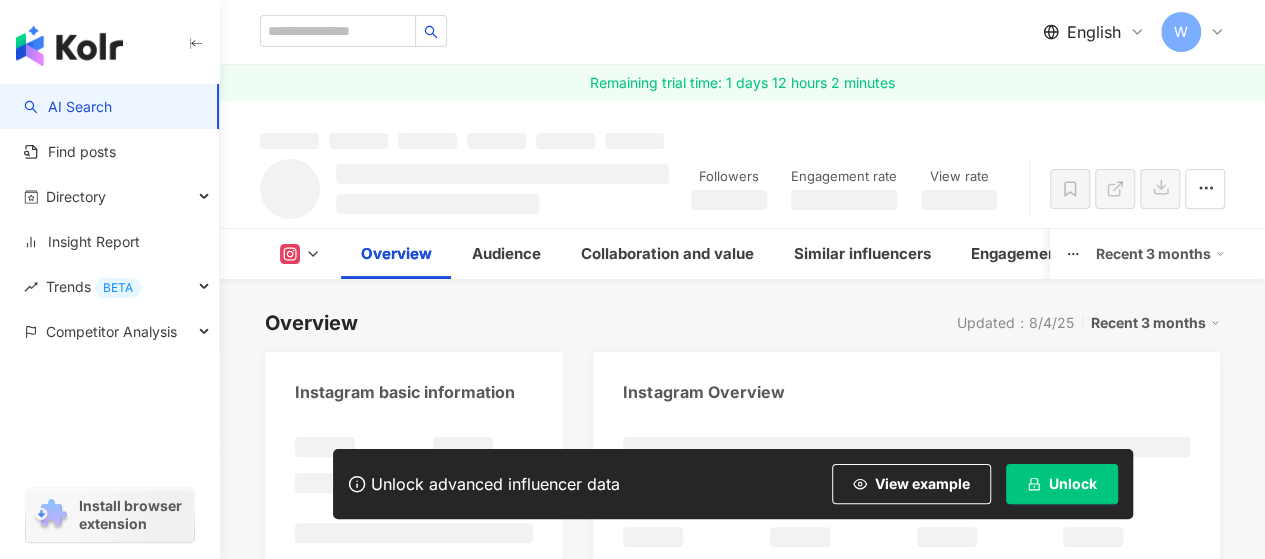 click on "Unlock" at bounding box center [1062, 484] 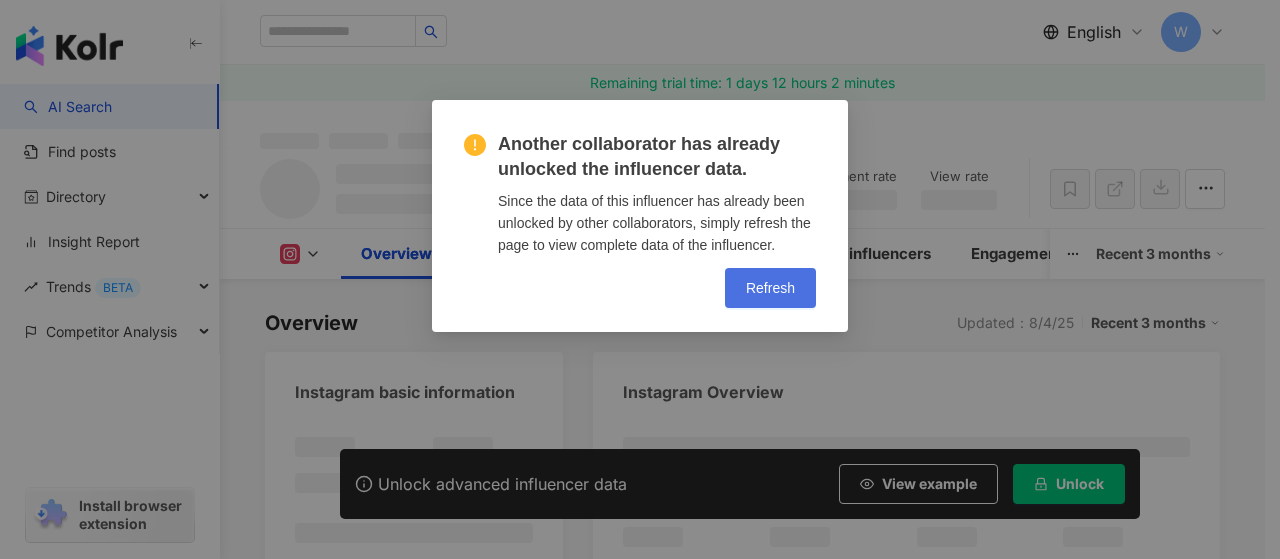 click on "Refresh" at bounding box center (770, 288) 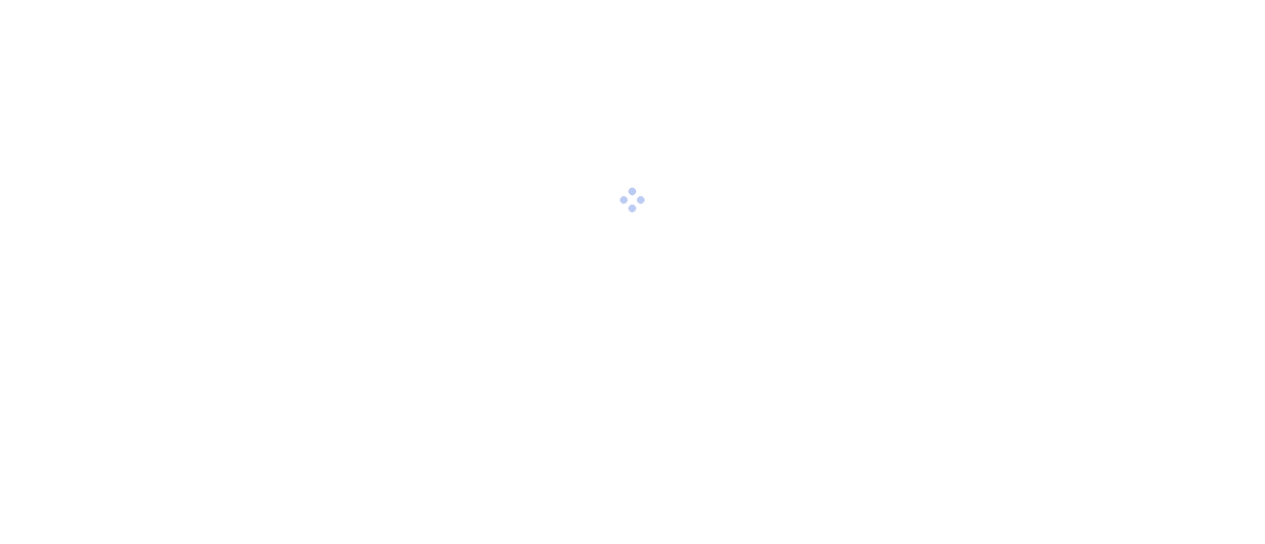 scroll, scrollTop: 0, scrollLeft: 0, axis: both 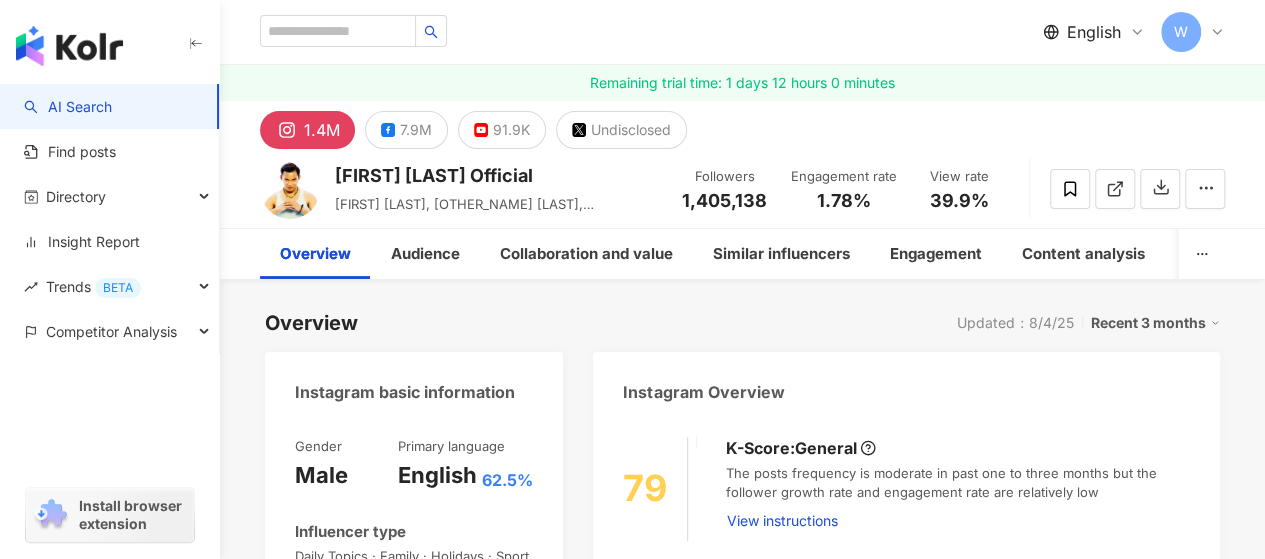 drag, startPoint x: 769, startPoint y: 201, endPoint x: 680, endPoint y: 197, distance: 89.08984 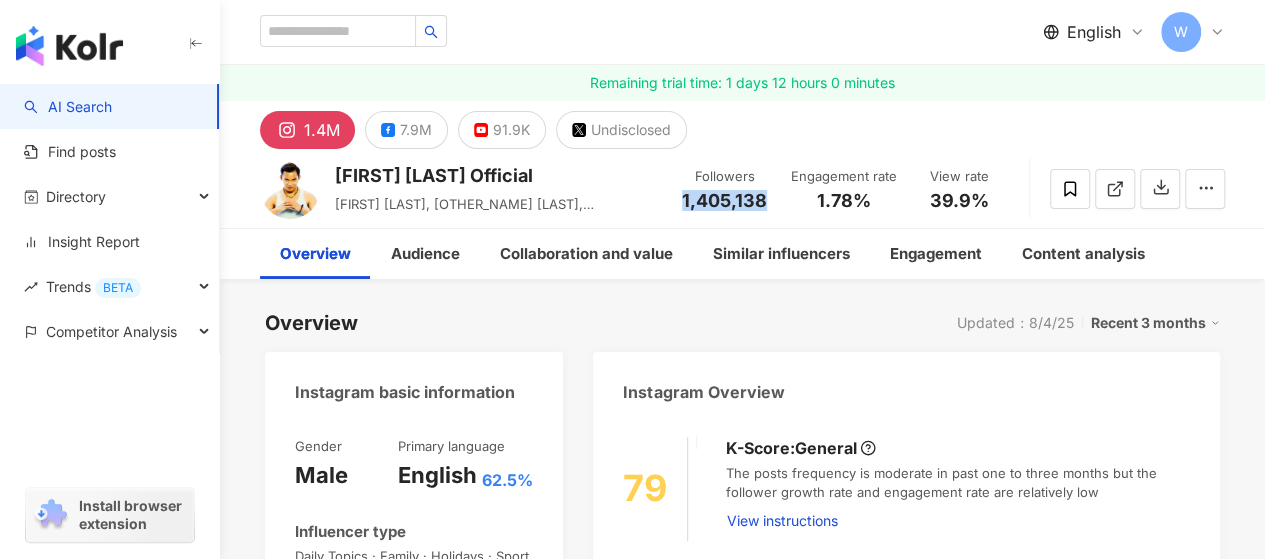 click on "Overview Updated：8/4/25 Recent 3 months" at bounding box center [742, 323] 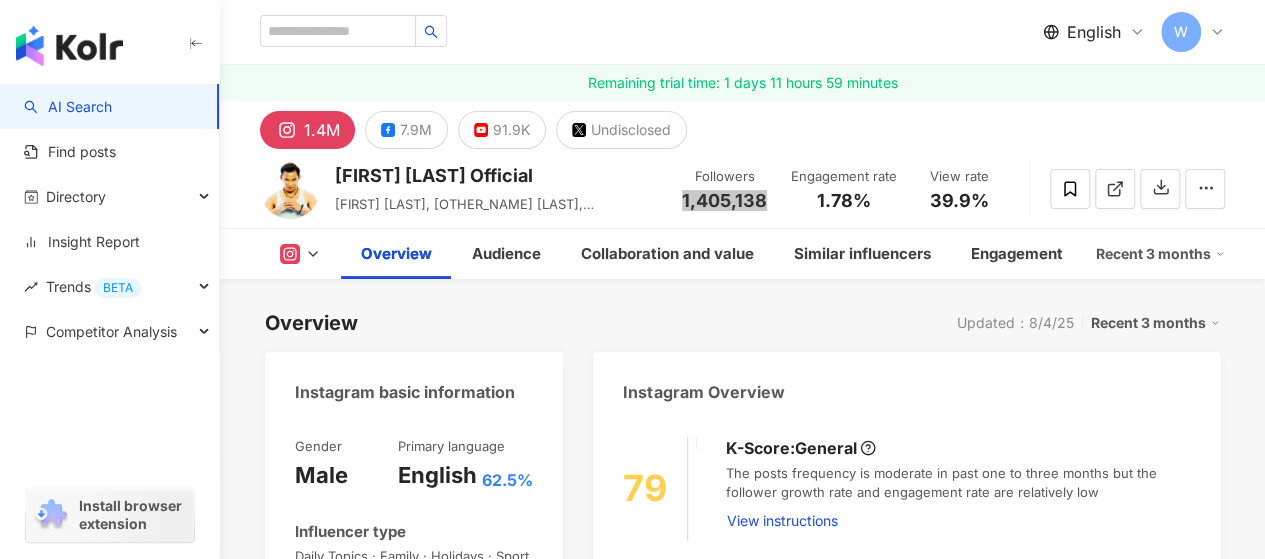 scroll, scrollTop: 400, scrollLeft: 0, axis: vertical 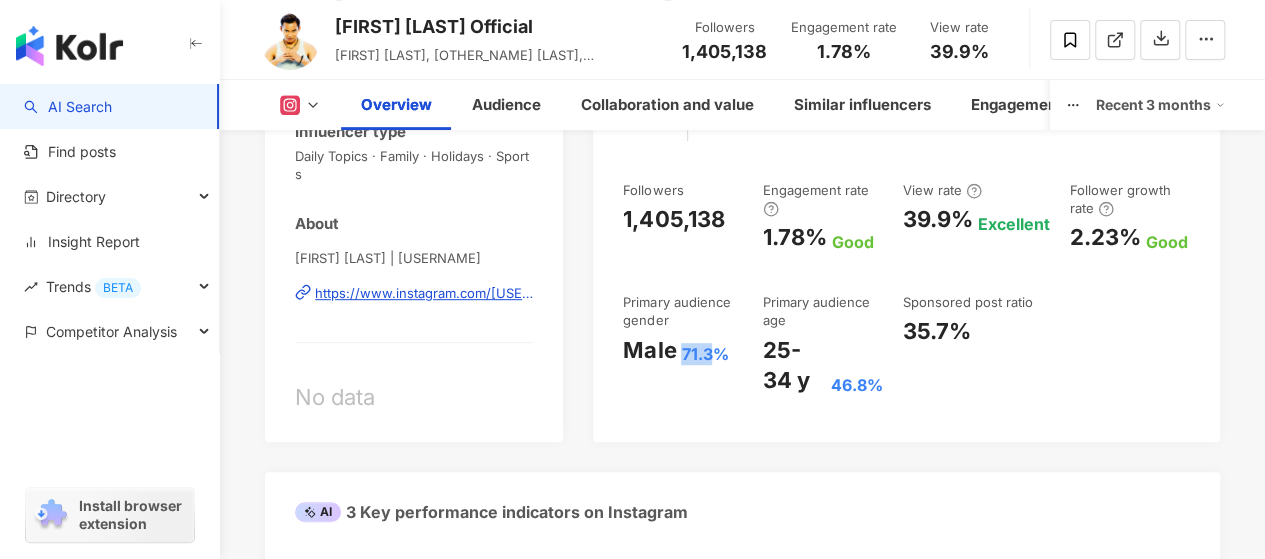 drag, startPoint x: 718, startPoint y: 352, endPoint x: 675, endPoint y: 353, distance: 43.011627 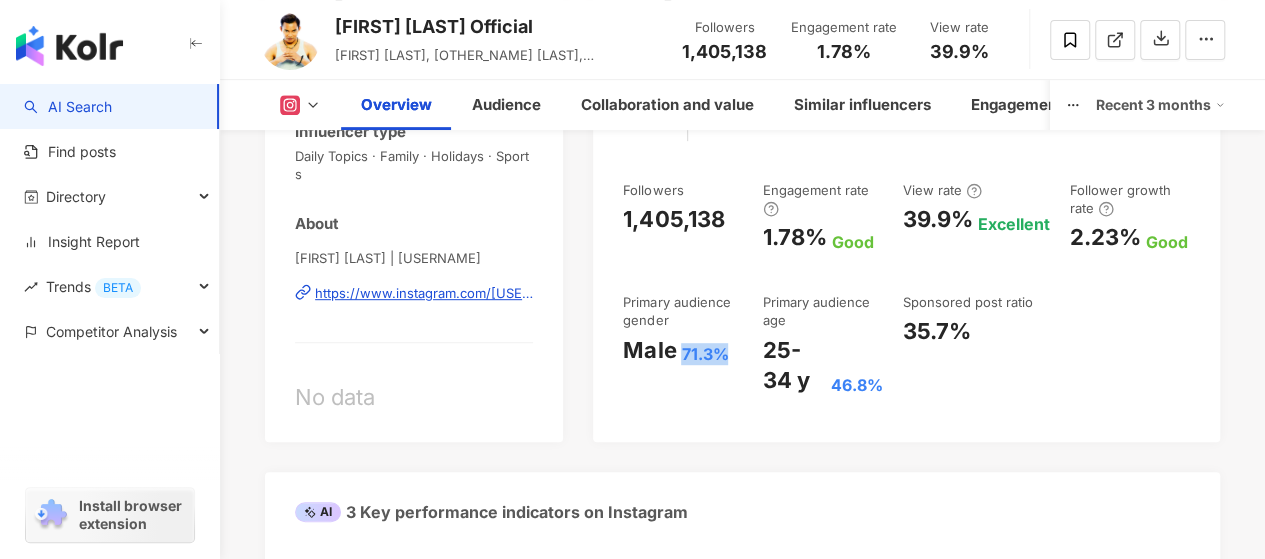 drag, startPoint x: 730, startPoint y: 351, endPoint x: 683, endPoint y: 352, distance: 47.010635 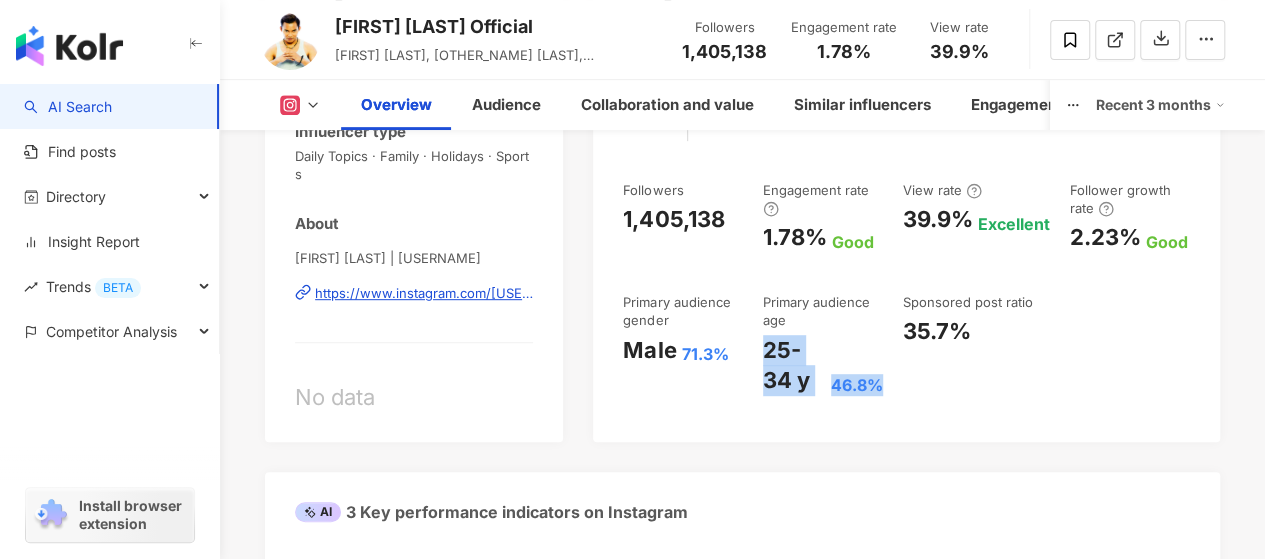 drag, startPoint x: 764, startPoint y: 353, endPoint x: 878, endPoint y: 375, distance: 116.1034 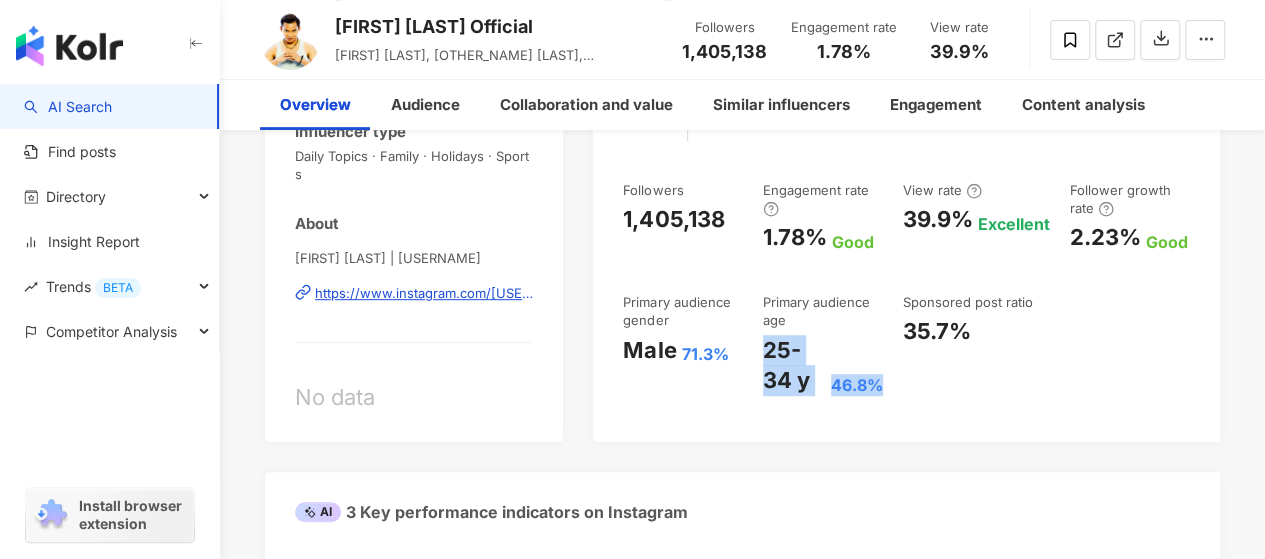 scroll, scrollTop: 0, scrollLeft: 0, axis: both 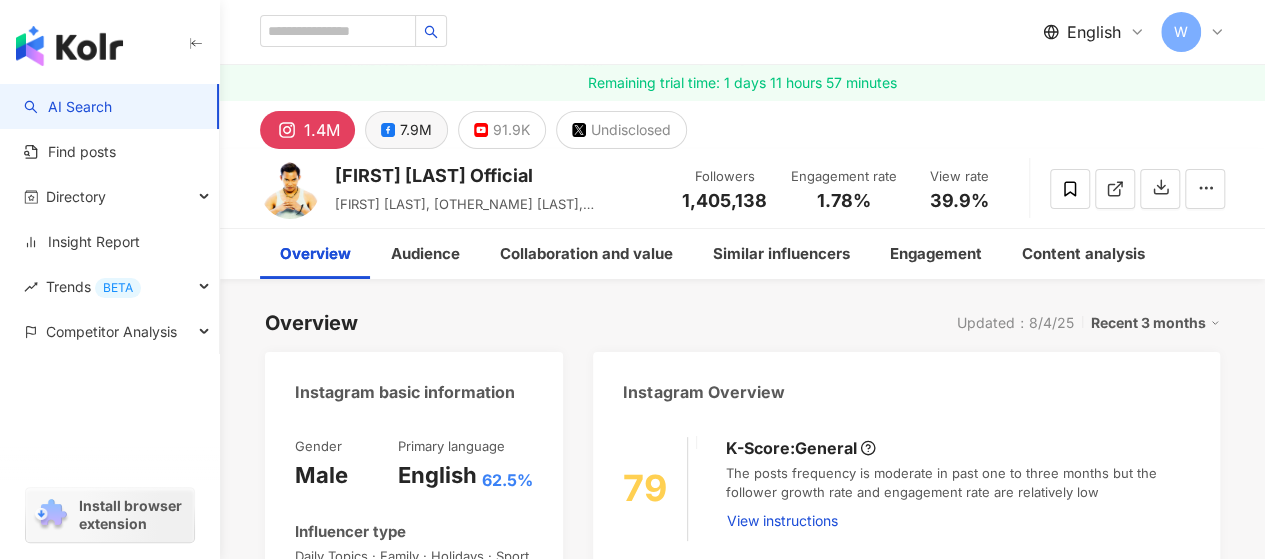 click on "7.9M" at bounding box center (416, 130) 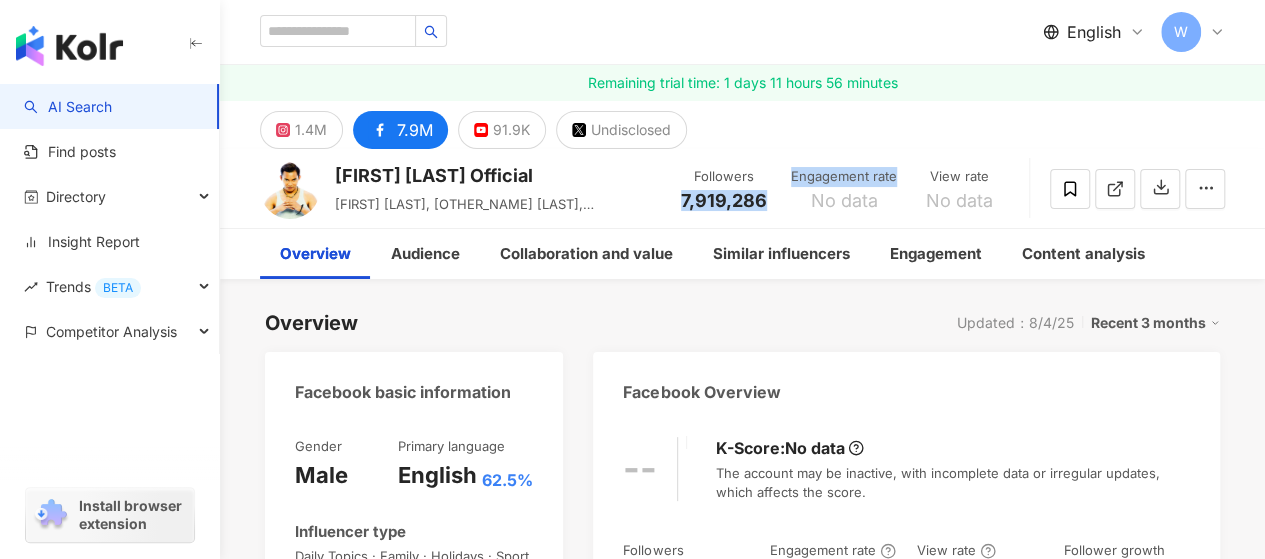 drag, startPoint x: 780, startPoint y: 197, endPoint x: 673, endPoint y: 198, distance: 107.00467 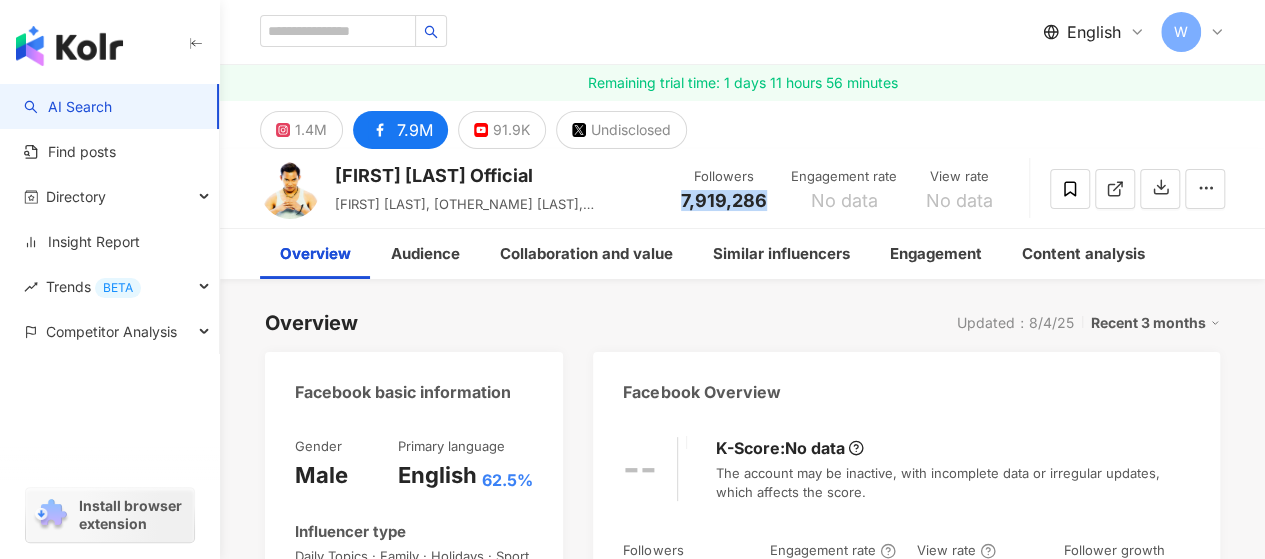 drag, startPoint x: 768, startPoint y: 197, endPoint x: 683, endPoint y: 202, distance: 85.146935 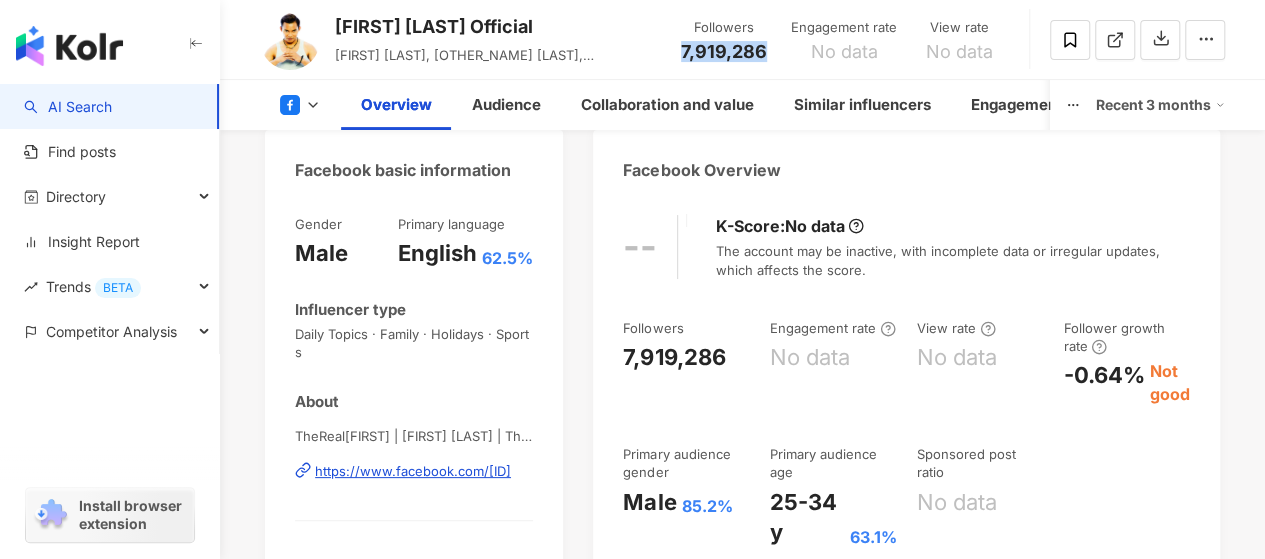 scroll, scrollTop: 400, scrollLeft: 0, axis: vertical 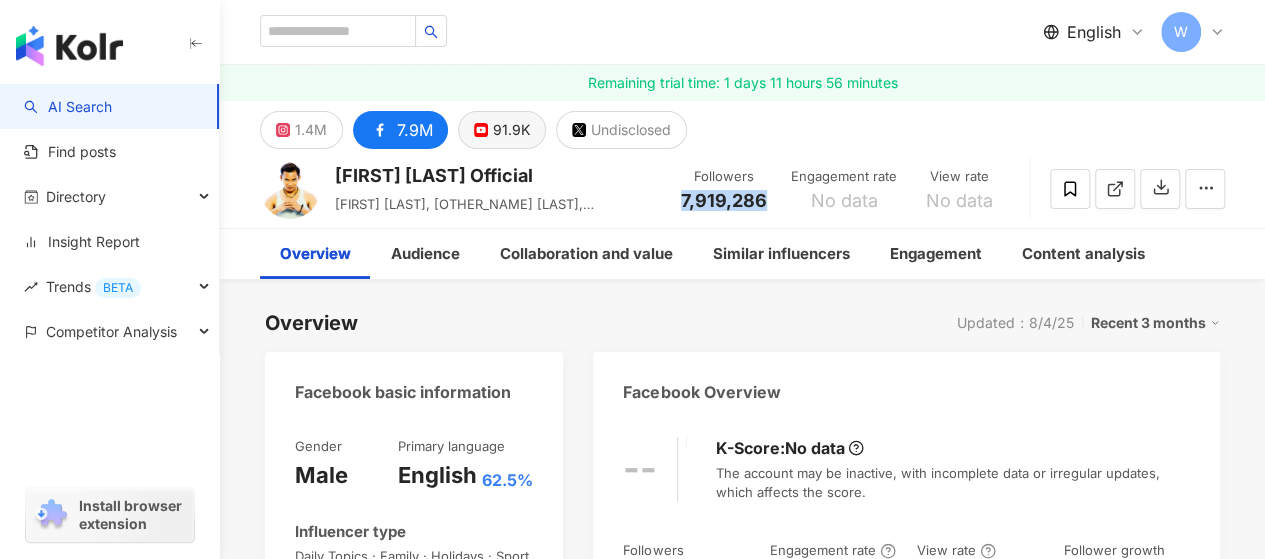 click on "91.9K" at bounding box center [511, 130] 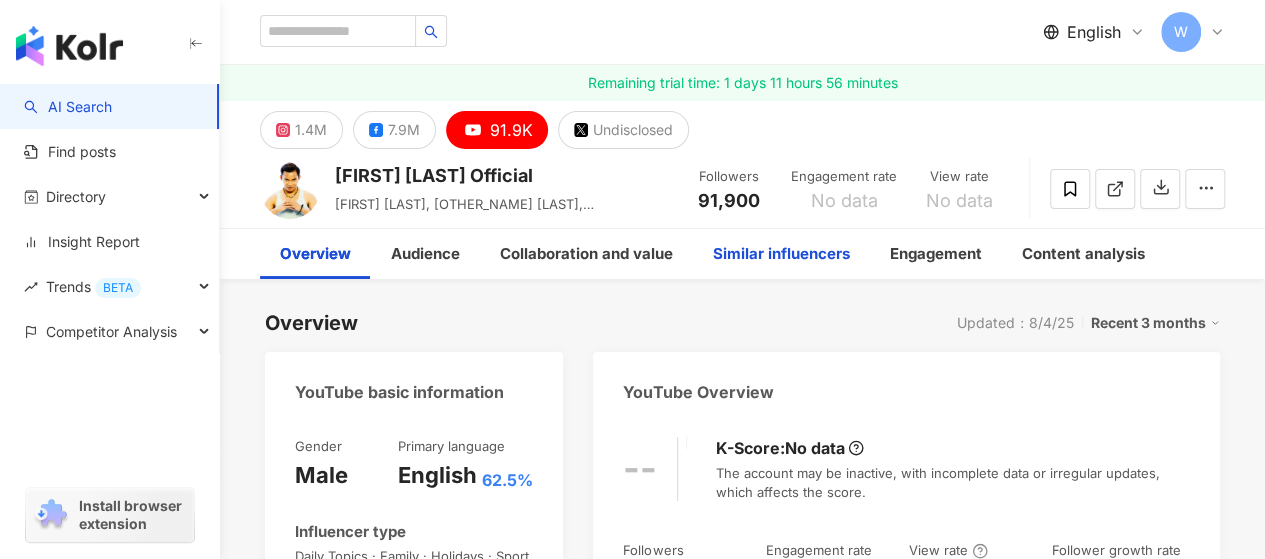 drag, startPoint x: 771, startPoint y: 197, endPoint x: 696, endPoint y: 233, distance: 83.19255 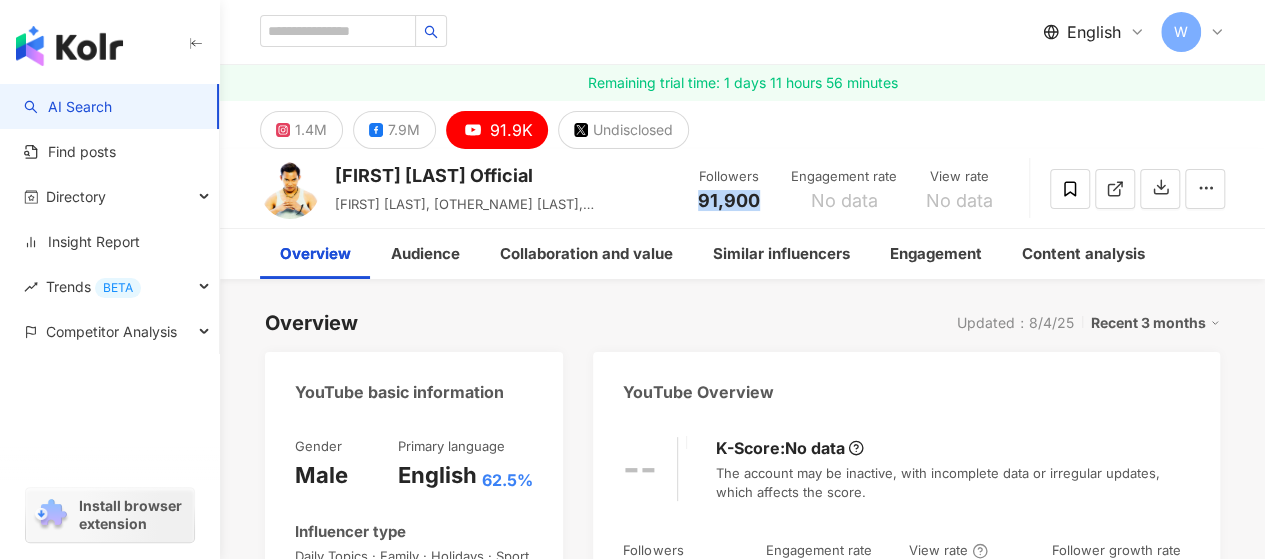copy on "91,900" 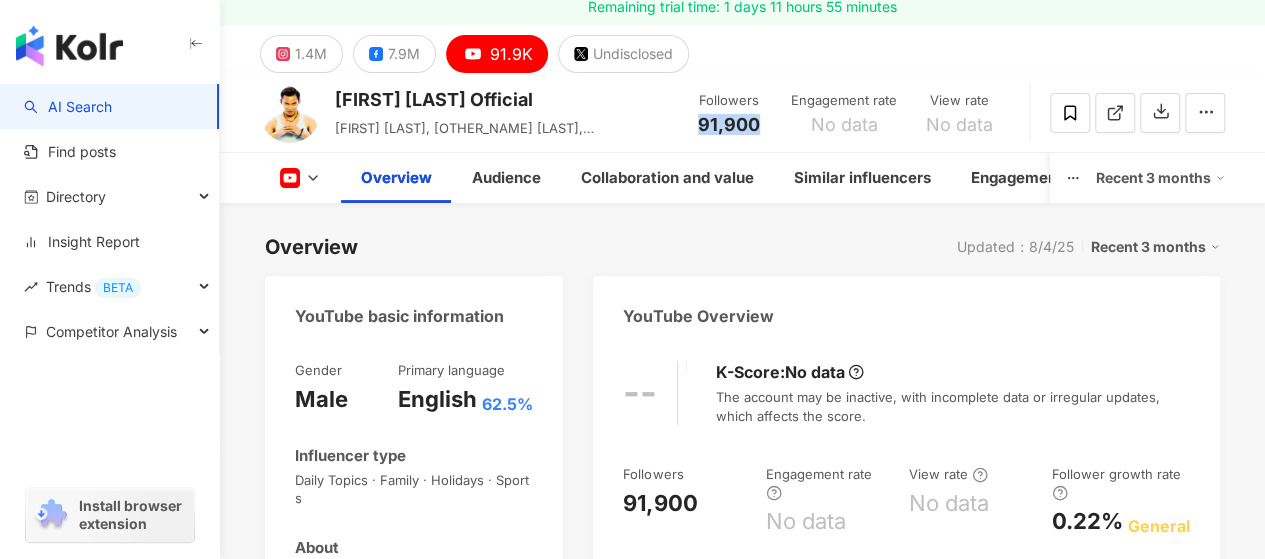 scroll, scrollTop: 300, scrollLeft: 0, axis: vertical 